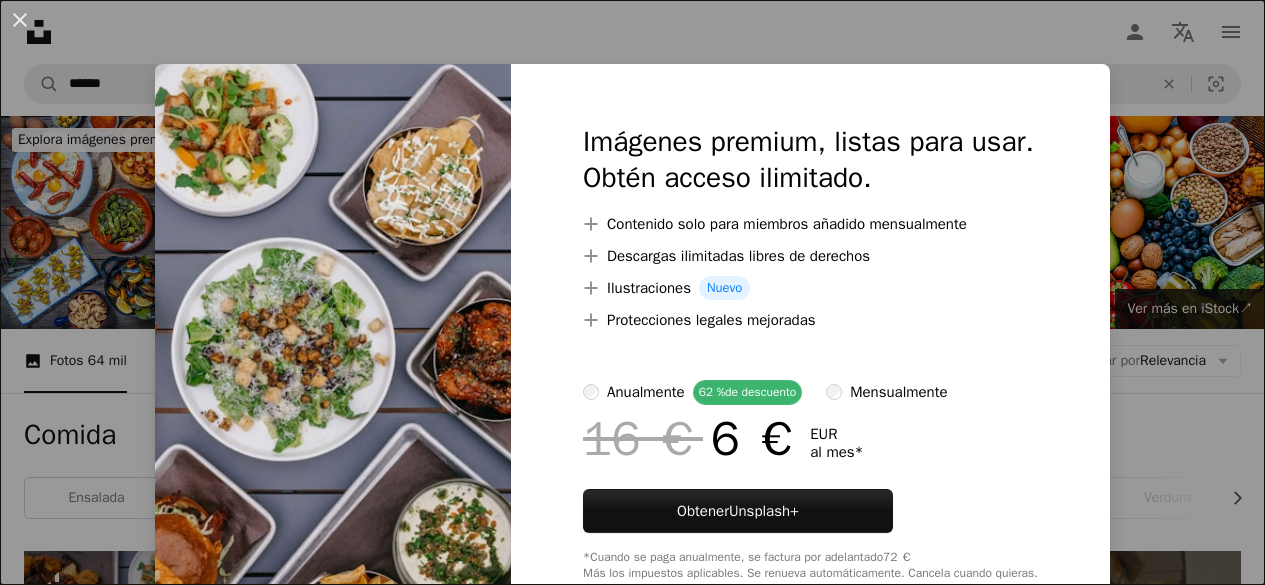 scroll, scrollTop: 500, scrollLeft: 0, axis: vertical 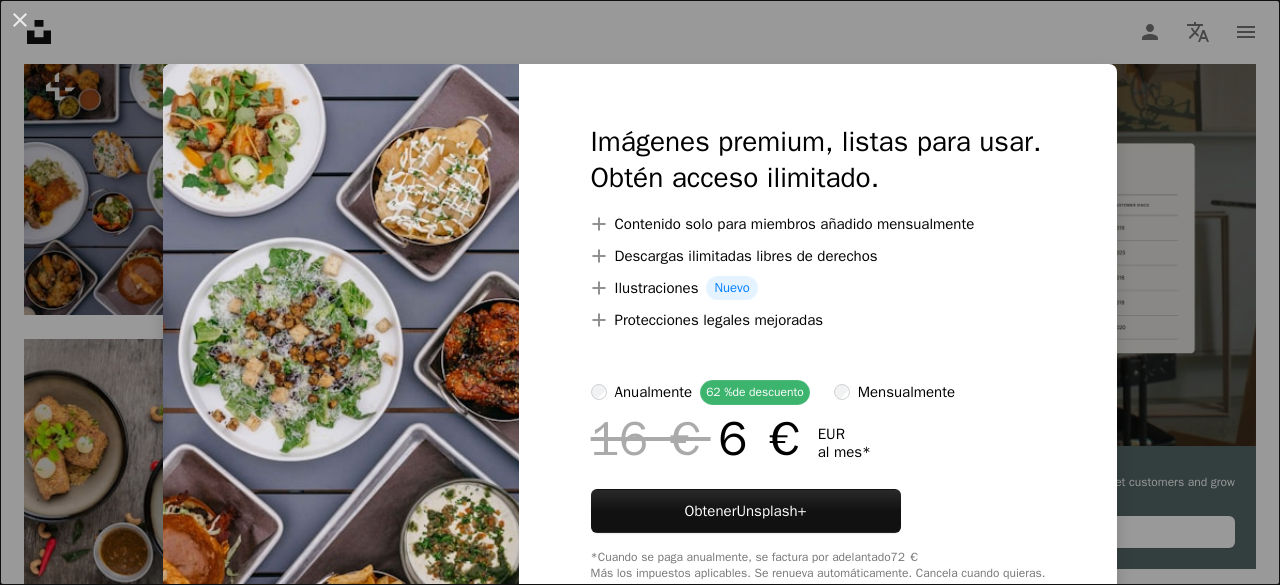 click on "An X shape Imágenes premium, listas para usar. Obtén acceso ilimitado. A plus sign Contenido solo para miembros añadido mensualmente A plus sign Descargas ilimitadas libres de derechos A plus sign Ilustraciones  Nuevo A plus sign Protecciones legales mejoradas anualmente 62 %  de descuento mensualmente 16 €   6 € EUR al mes * Obtener  Unsplash+ *Cuando se paga anualmente, se factura por adelantado  72 € Más los impuestos aplicables. Se renueva automáticamente. Cancela cuando quieras." at bounding box center [640, 292] 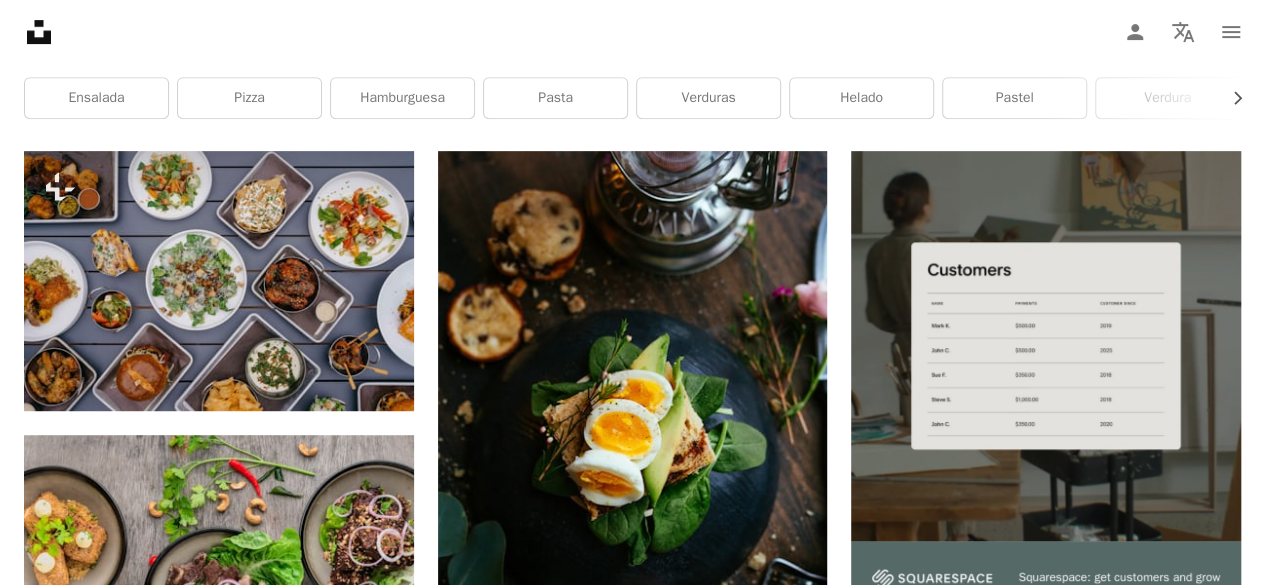 scroll, scrollTop: 0, scrollLeft: 0, axis: both 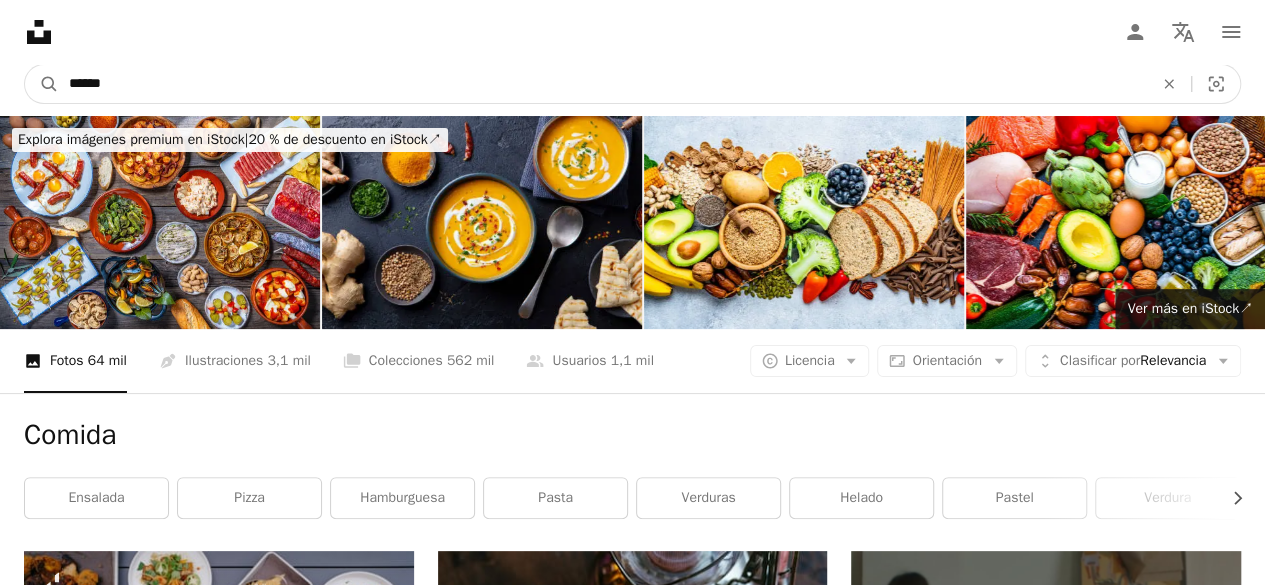 click on "******" at bounding box center [603, 84] 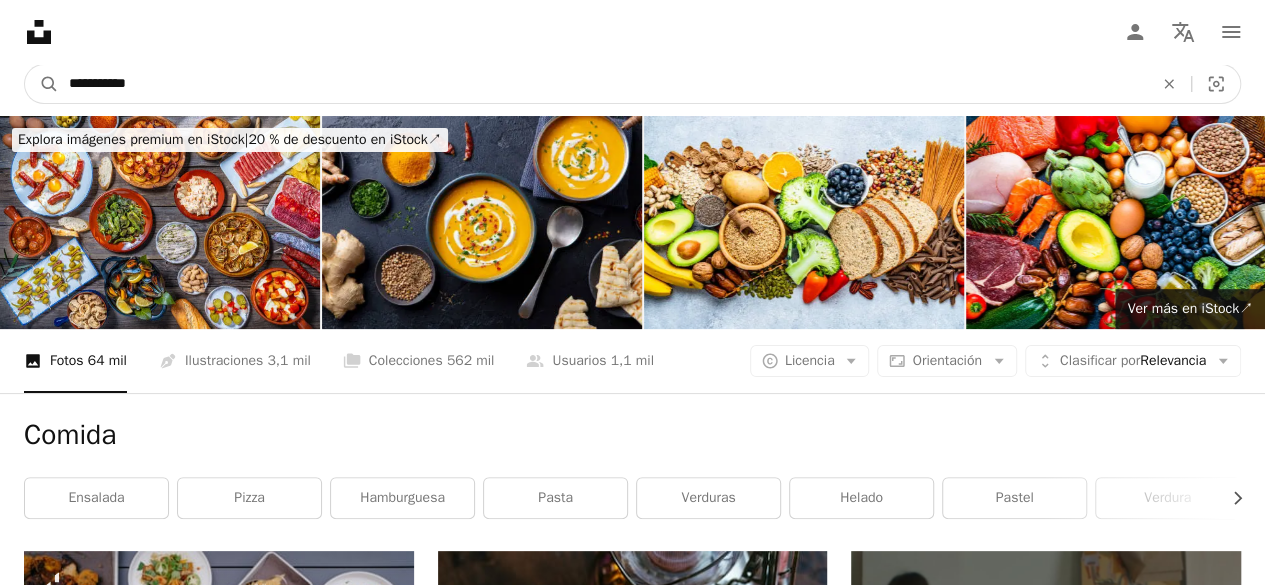 type on "**********" 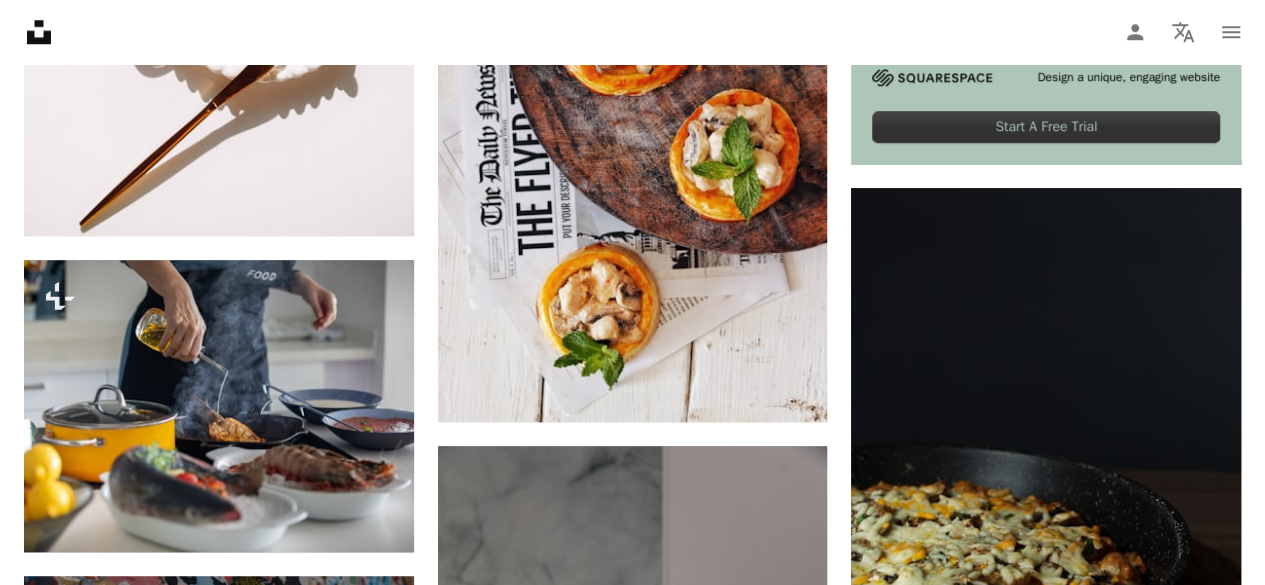 scroll, scrollTop: 1100, scrollLeft: 0, axis: vertical 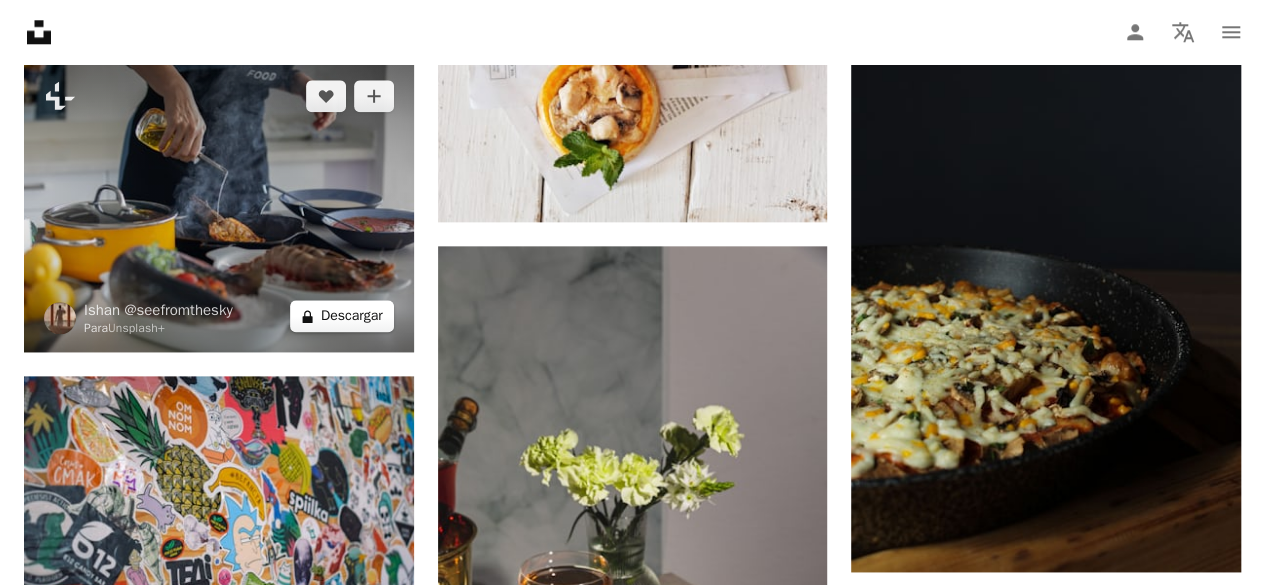 click on "A lock Descargar" at bounding box center [342, 316] 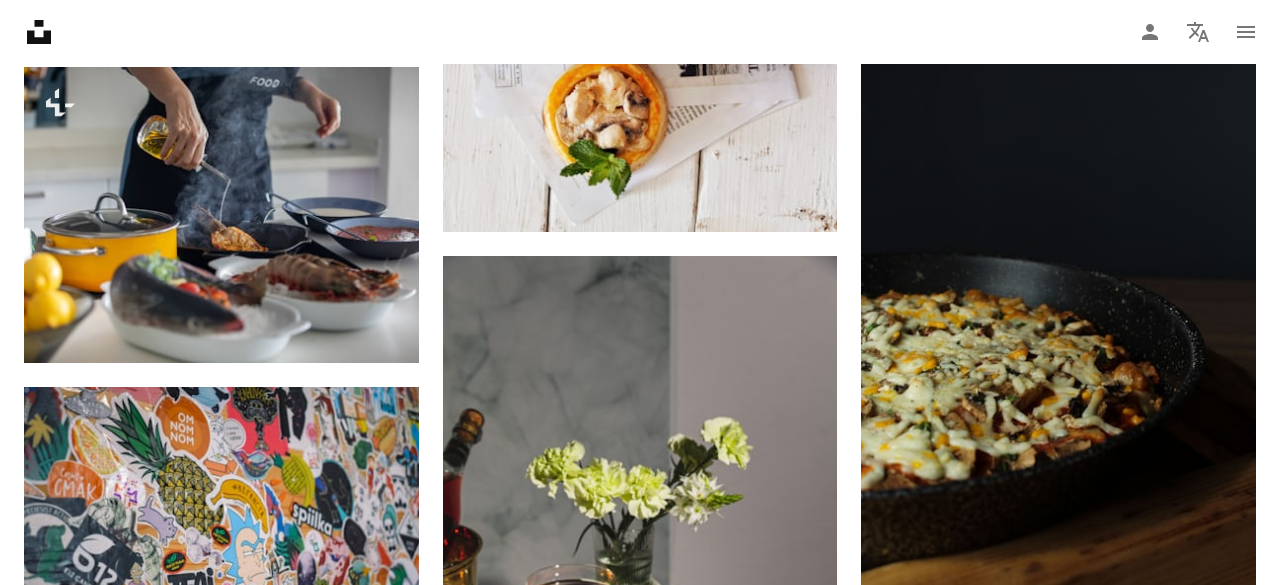 click on "An X shape Imágenes premium, listas para usar. Obtén acceso ilimitado. A plus sign Contenido solo para miembros añadido mensualmente A plus sign Descargas ilimitadas libres de derechos A plus sign Ilustraciones  Nuevo A plus sign Protecciones legales mejoradas anualmente 62 %  de descuento mensualmente 16 €   6 € EUR al mes * Obtener  Unsplash+ *Cuando se paga anualmente, se factura por adelantado  72 € Más los impuestos aplicables. Se renueva automáticamente. Cancela cuando quieras." at bounding box center [640, 4141] 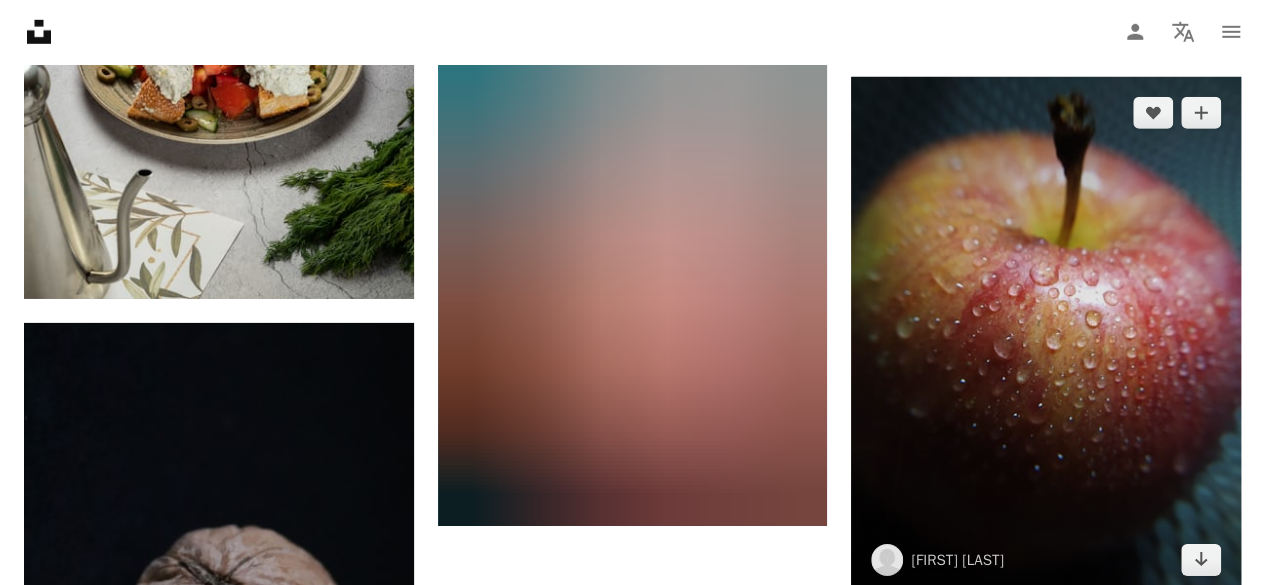 scroll, scrollTop: 3000, scrollLeft: 0, axis: vertical 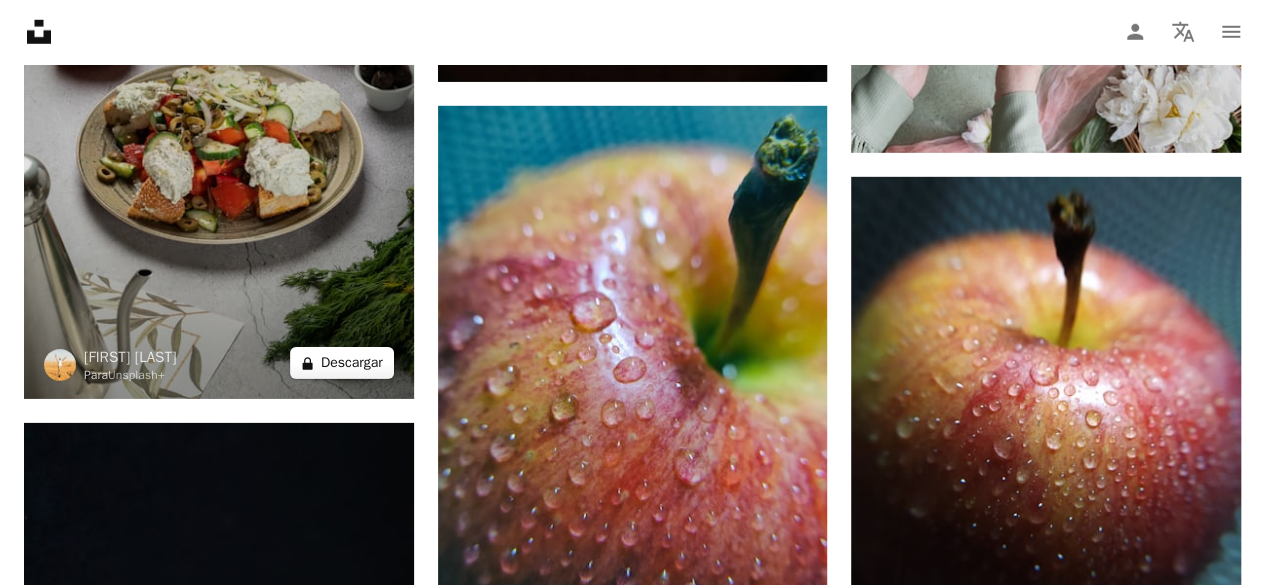 click on "A lock Descargar" at bounding box center (342, 363) 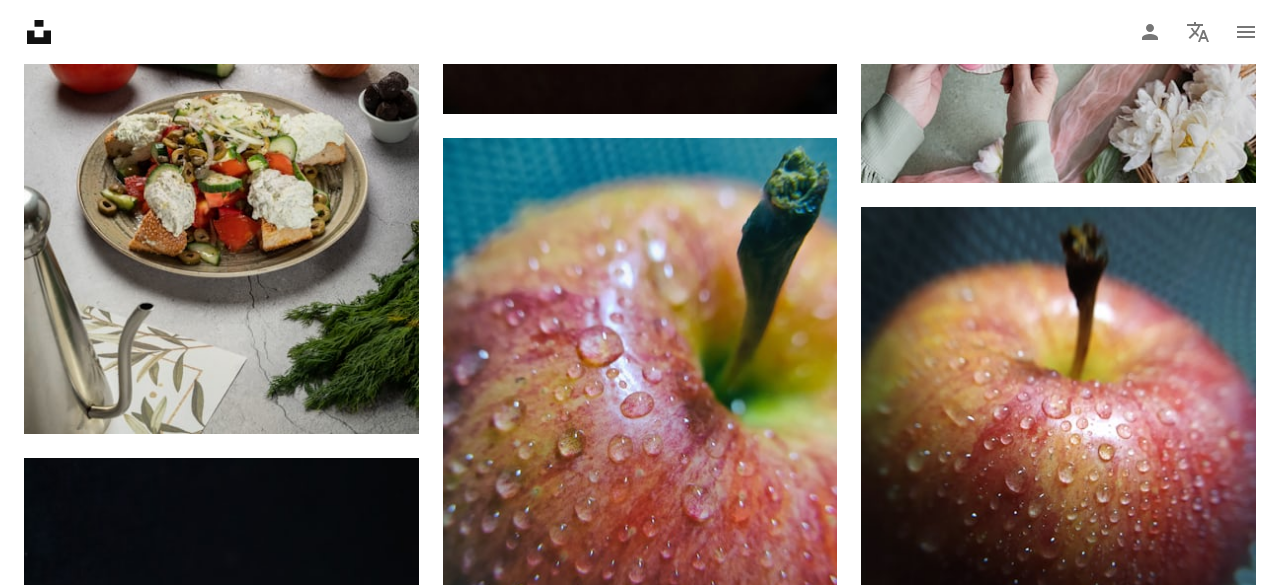 click on "An X shape Imágenes premium, listas para usar. Obtén acceso ilimitado. A plus sign Contenido solo para miembros añadido mensualmente A plus sign Descargas ilimitadas libres de derechos A plus sign Ilustraciones  Nuevo A plus sign Protecciones legales mejoradas anualmente 62 %  de descuento mensualmente 16 €   6 € EUR al mes * Obtener  Unsplash+ *Cuando se paga anualmente, se factura por adelantado  72 € Más los impuestos aplicables. Se renueva automáticamente. Cancela cuando quieras." at bounding box center [640, 2241] 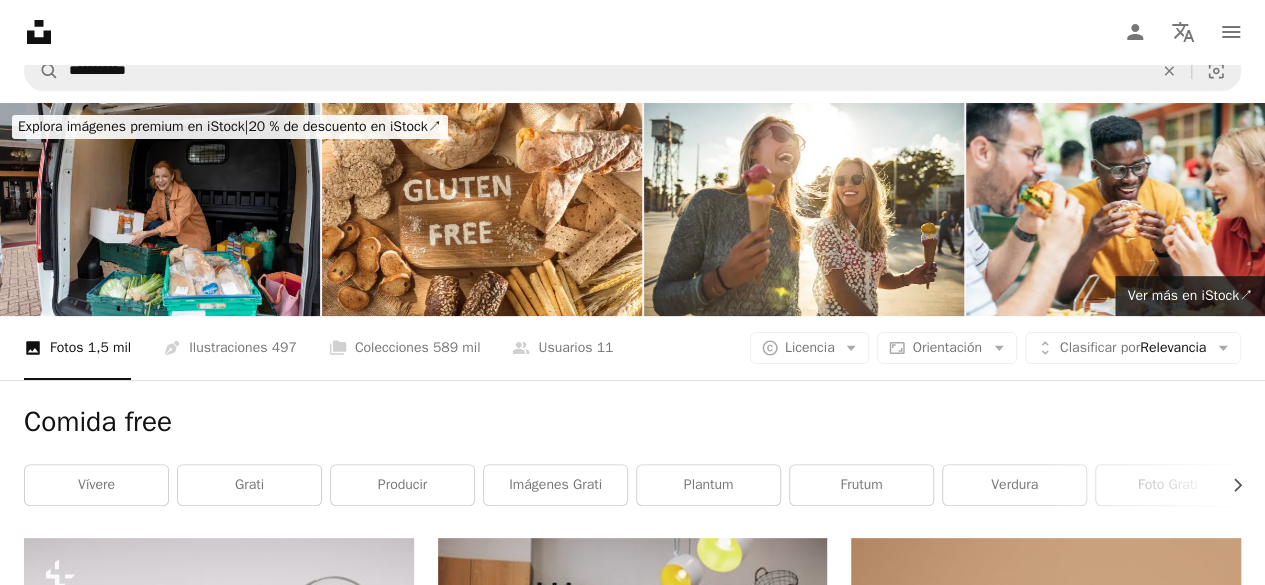 scroll, scrollTop: 0, scrollLeft: 0, axis: both 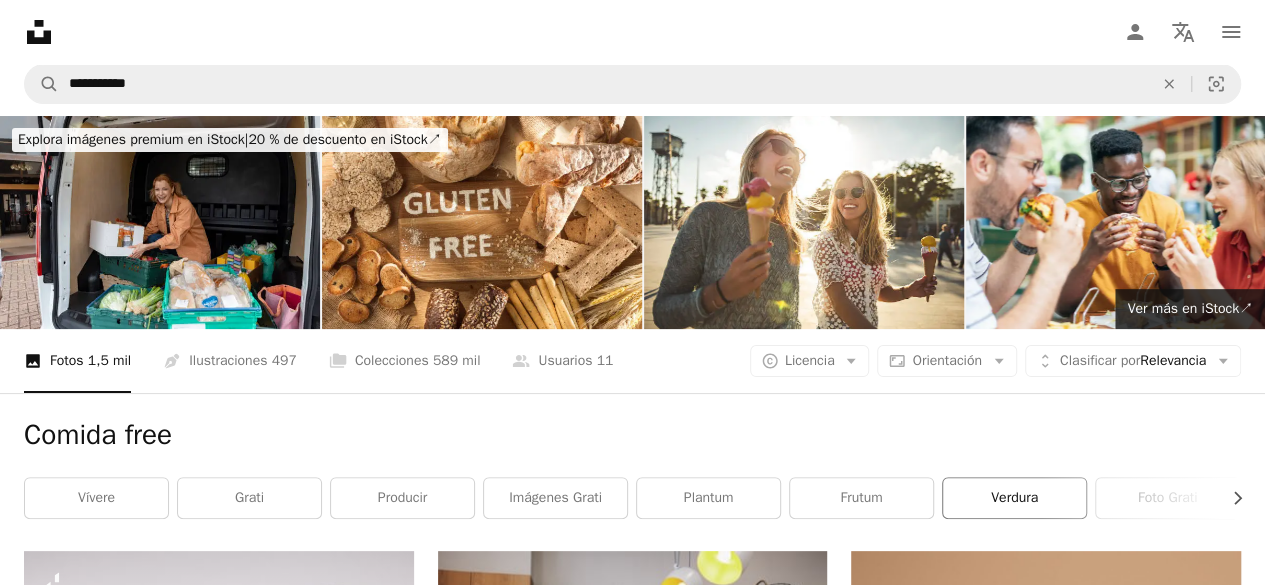 click on "verdura" at bounding box center (1014, 498) 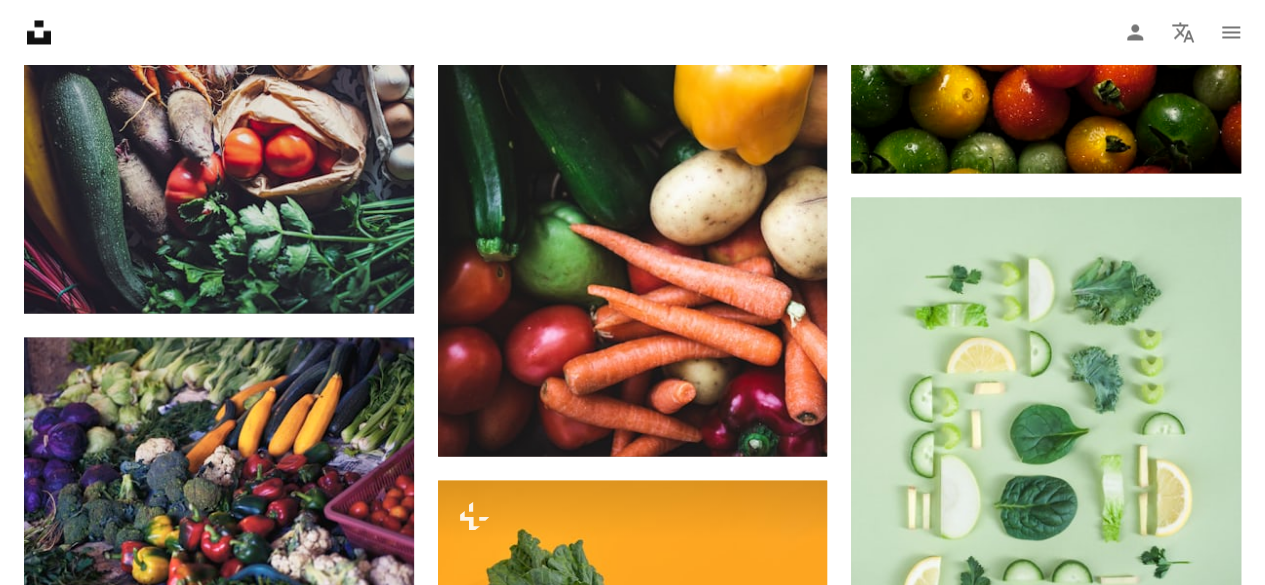 scroll, scrollTop: 2200, scrollLeft: 0, axis: vertical 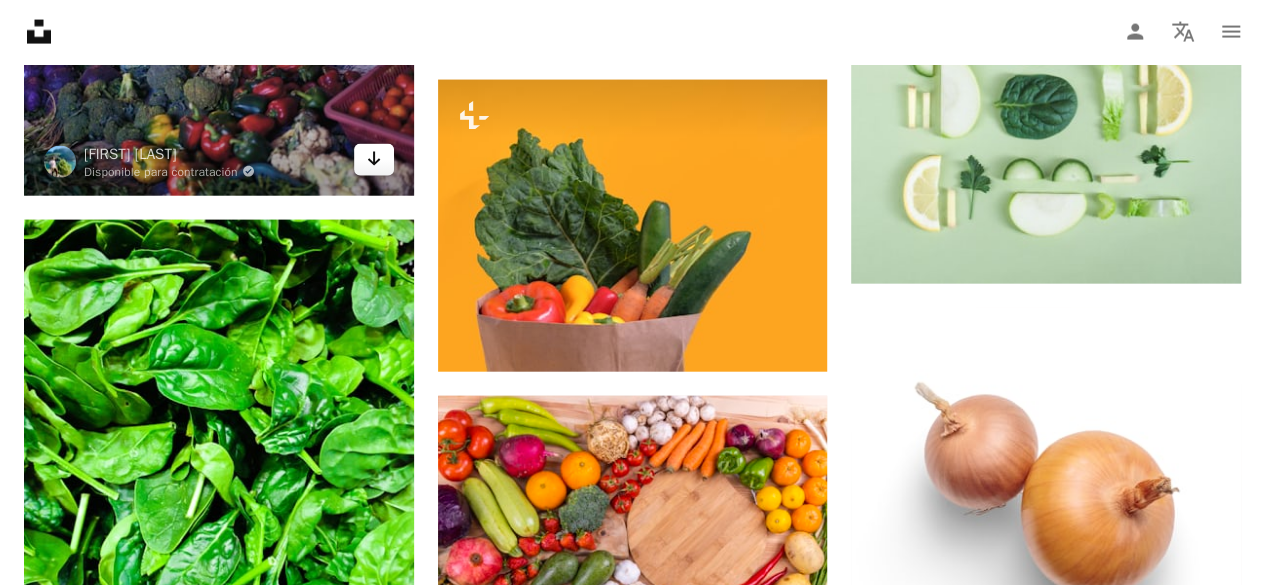 click on "Arrow pointing down" 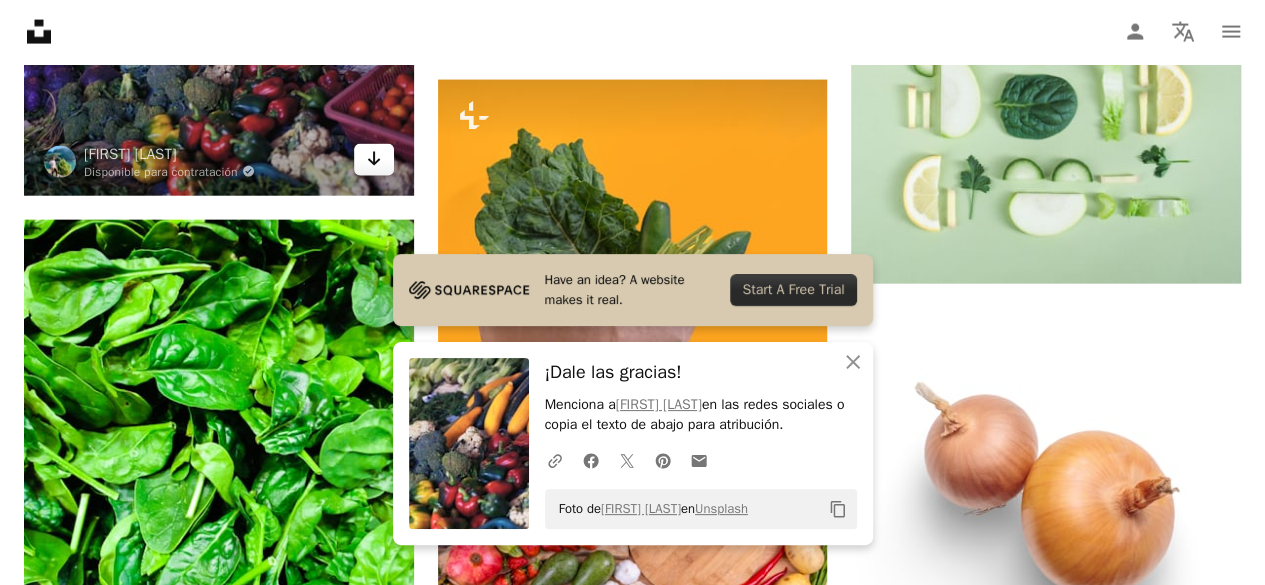 click on "Arrow pointing down" 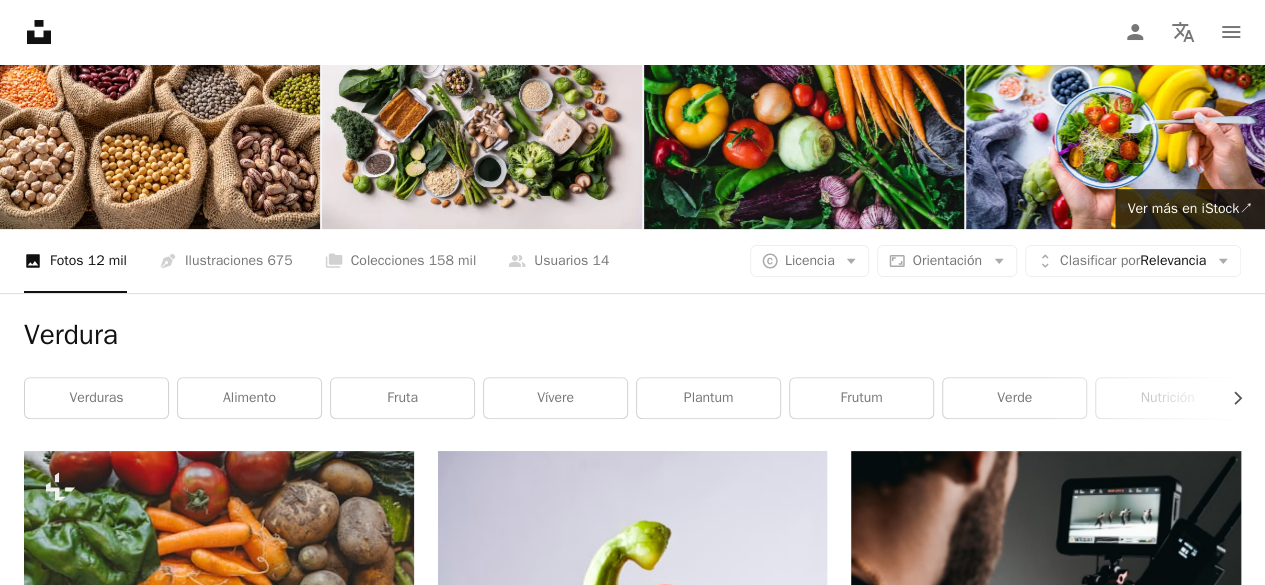 scroll, scrollTop: 0, scrollLeft: 0, axis: both 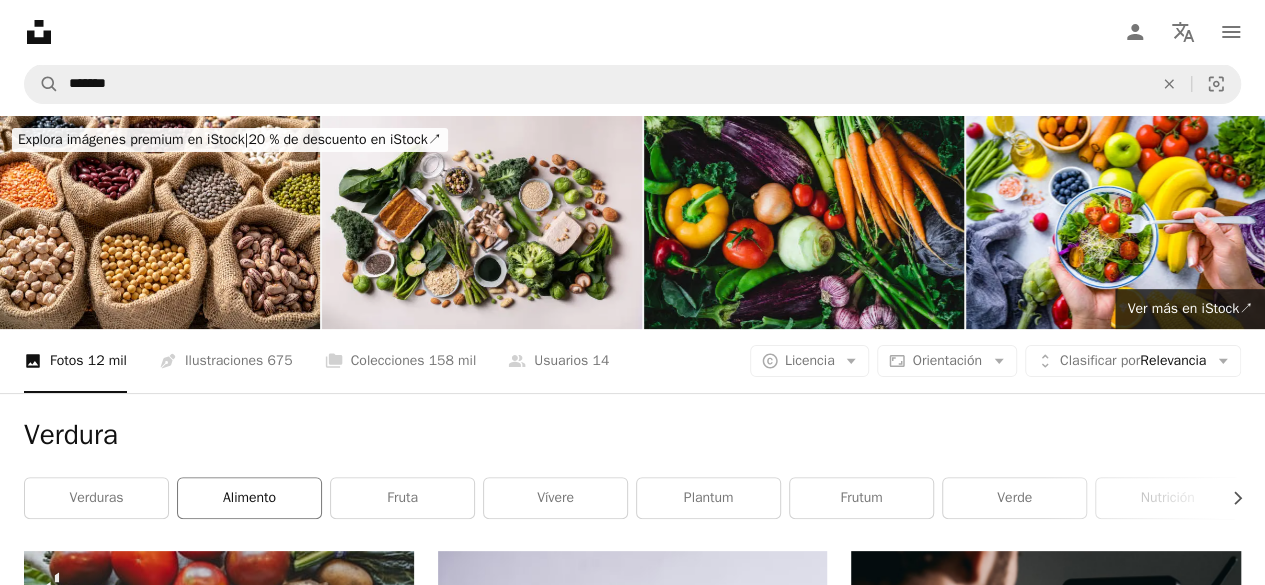click on "alimento" at bounding box center [249, 498] 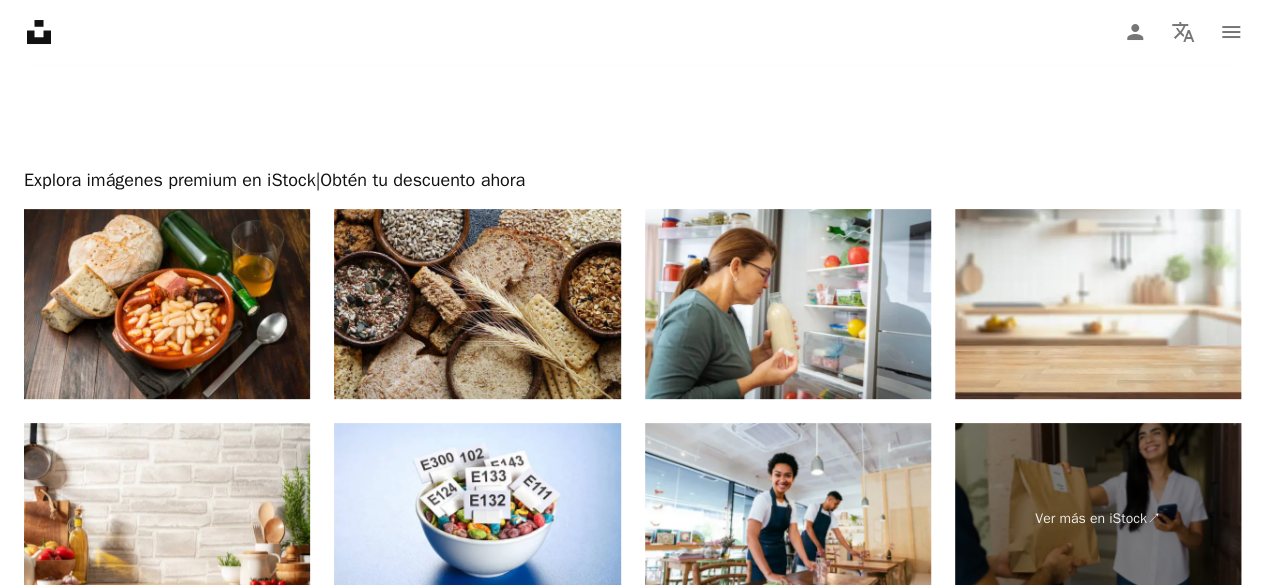 scroll, scrollTop: 4156, scrollLeft: 0, axis: vertical 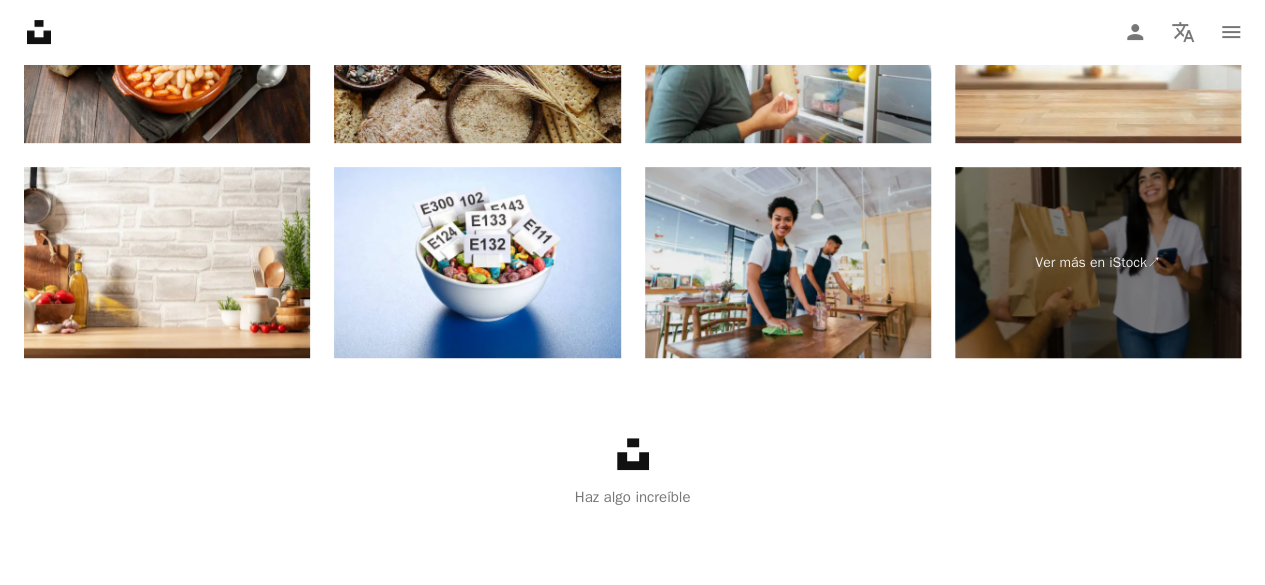 click at bounding box center [788, 262] 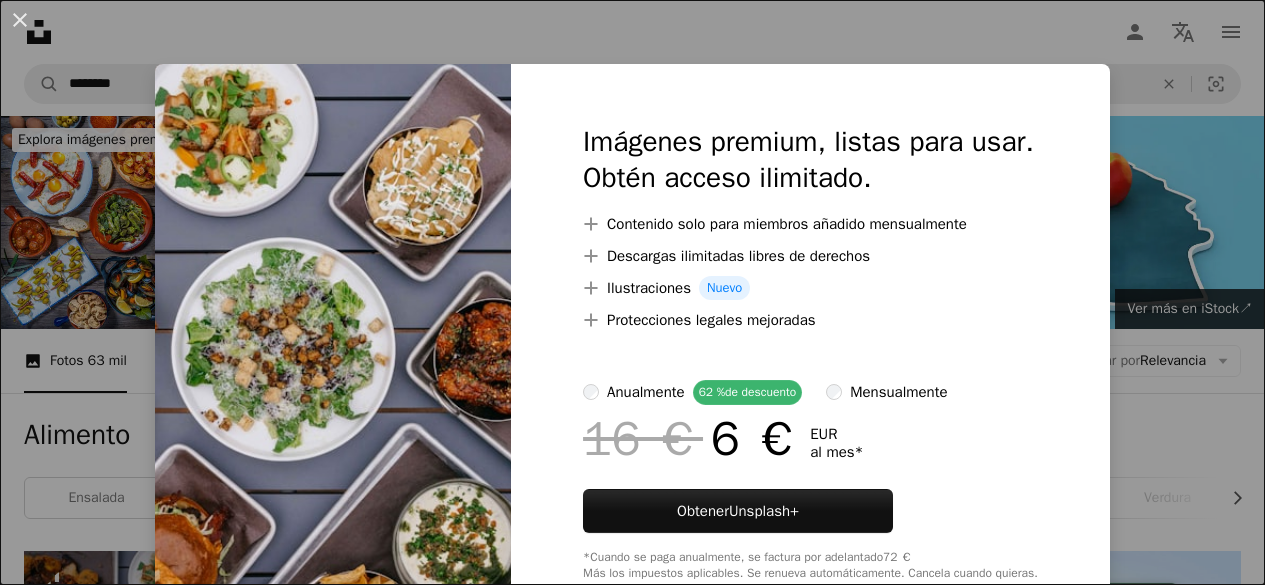 scroll, scrollTop: 500, scrollLeft: 0, axis: vertical 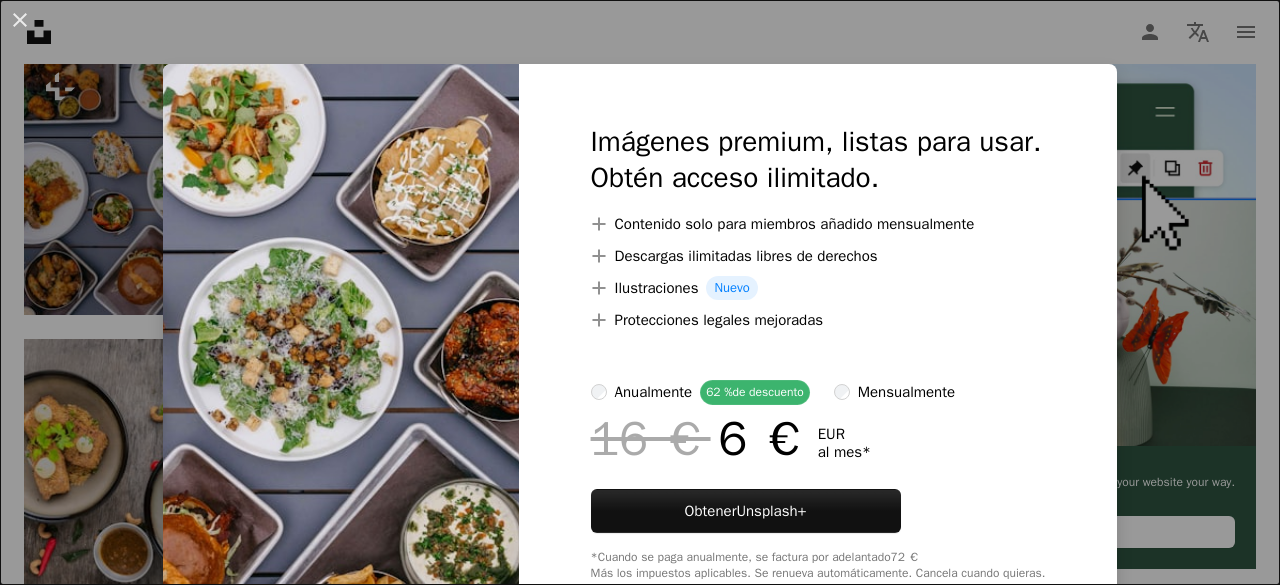 click on "An X shape Imágenes premium, listas para usar. Obtén acceso ilimitado. A plus sign Contenido solo para miembros añadido mensualmente A plus sign Descargas ilimitadas libres de derechos A plus sign Ilustraciones  Nuevo A plus sign Protecciones legales mejoradas anualmente 62 %  de descuento mensualmente 16 €   6 € EUR al mes * Obtener  Unsplash+ *Cuando se paga anualmente, se factura por adelantado  72 € Más los impuestos aplicables. Se renueva automáticamente. Cancela cuando quieras." at bounding box center (640, 292) 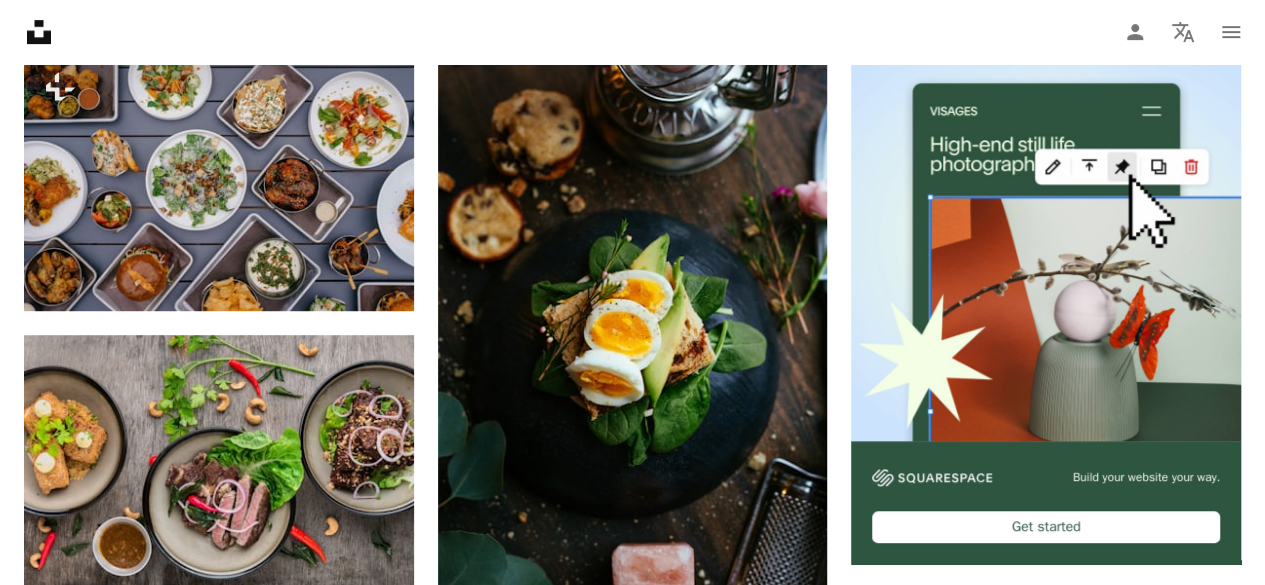scroll, scrollTop: 800, scrollLeft: 0, axis: vertical 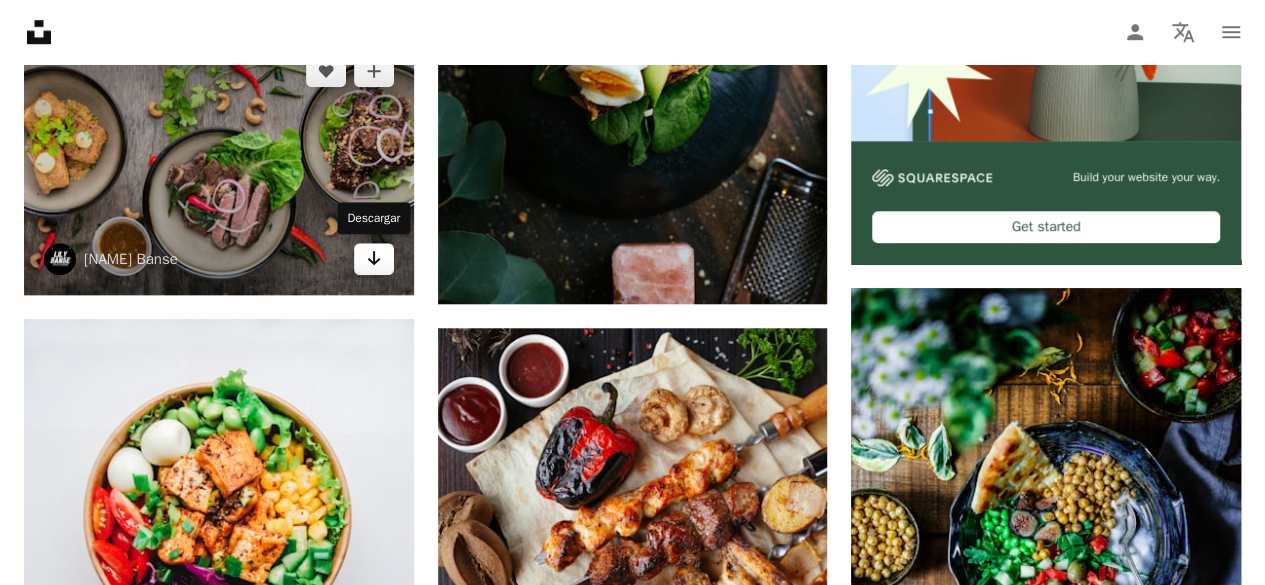 click on "Arrow pointing down" at bounding box center (374, 259) 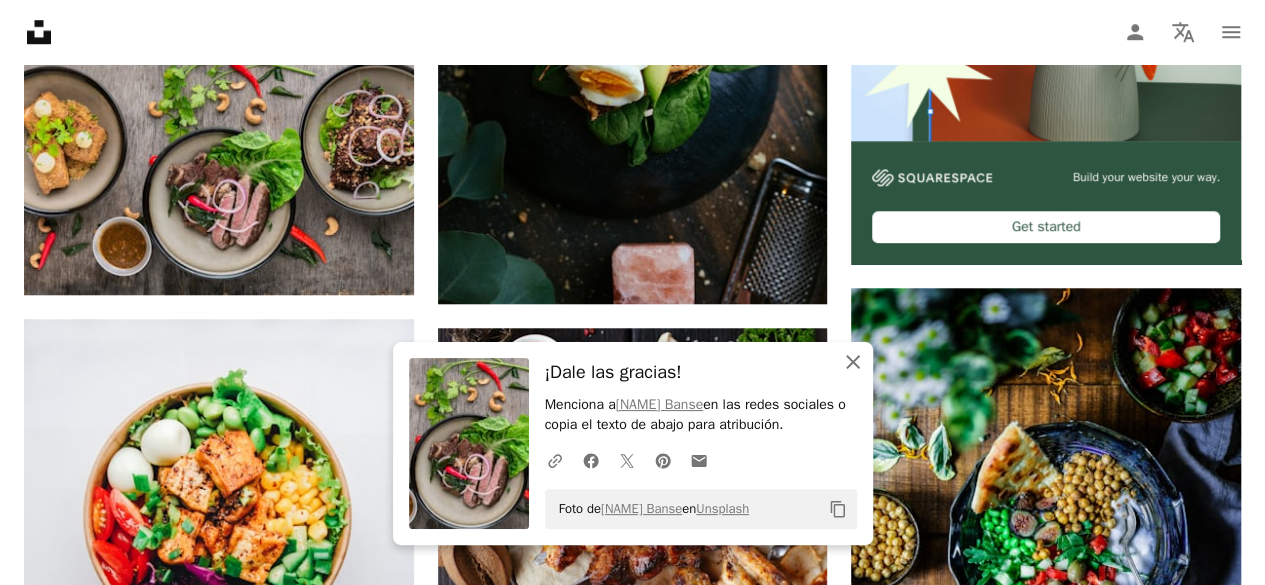 click on "An X shape" 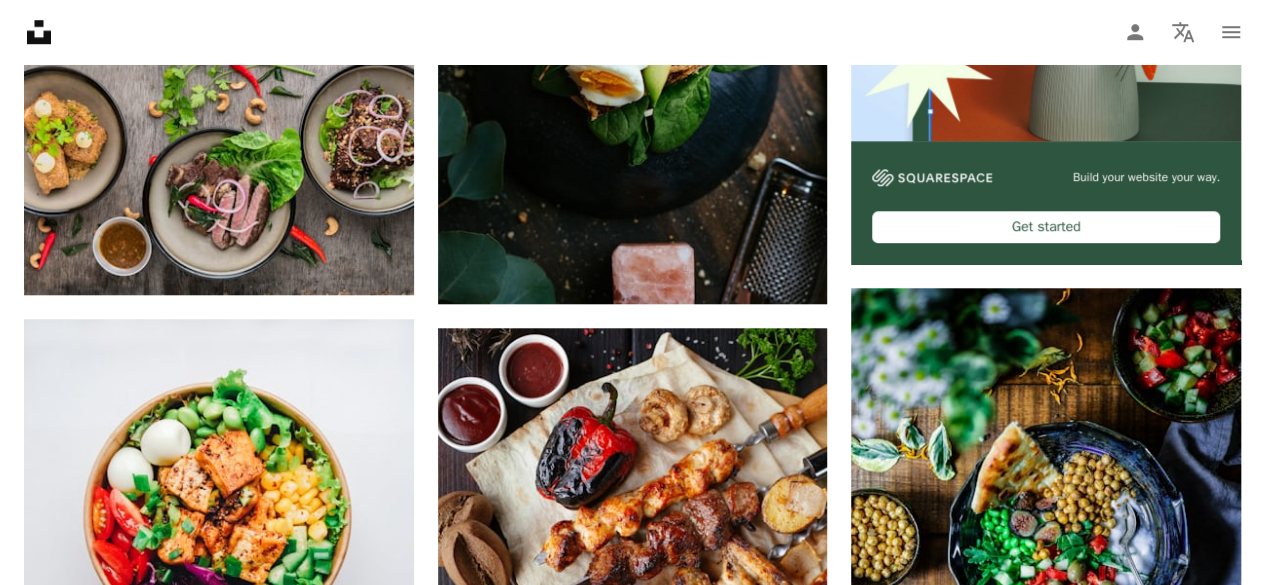 scroll, scrollTop: 1100, scrollLeft: 0, axis: vertical 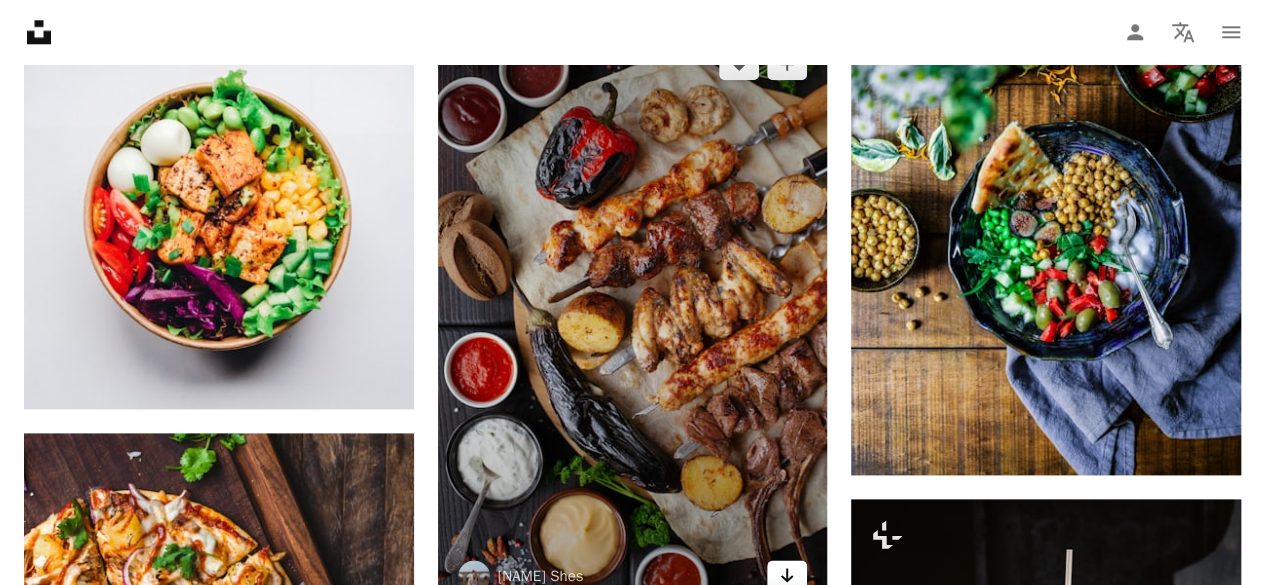 click on "Arrow pointing down" 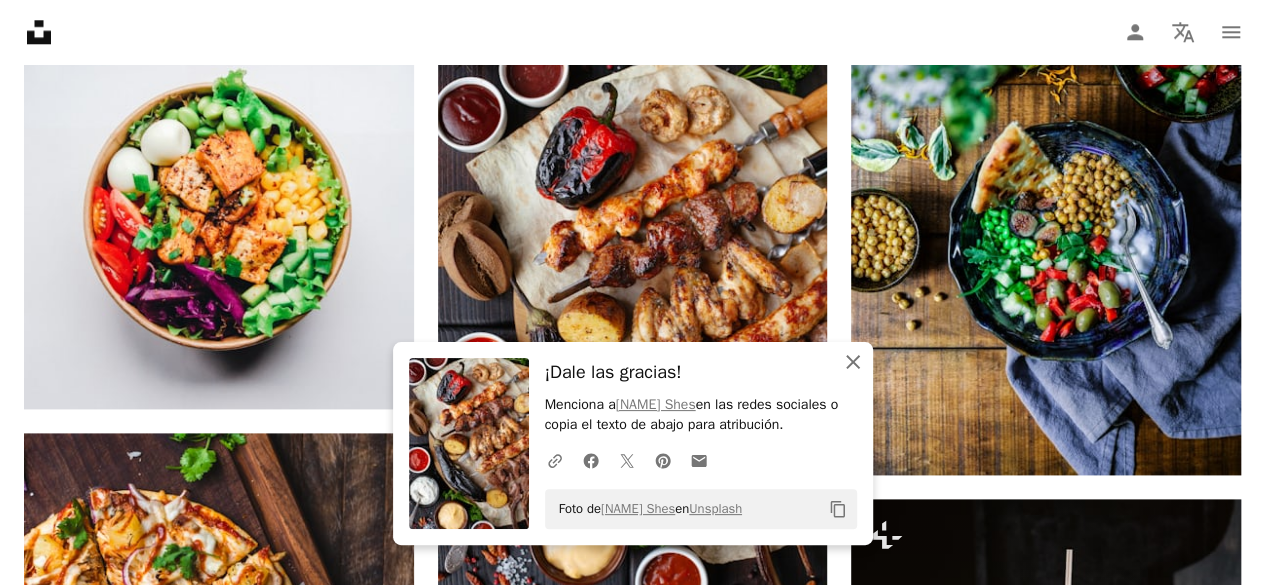 click on "An X shape" 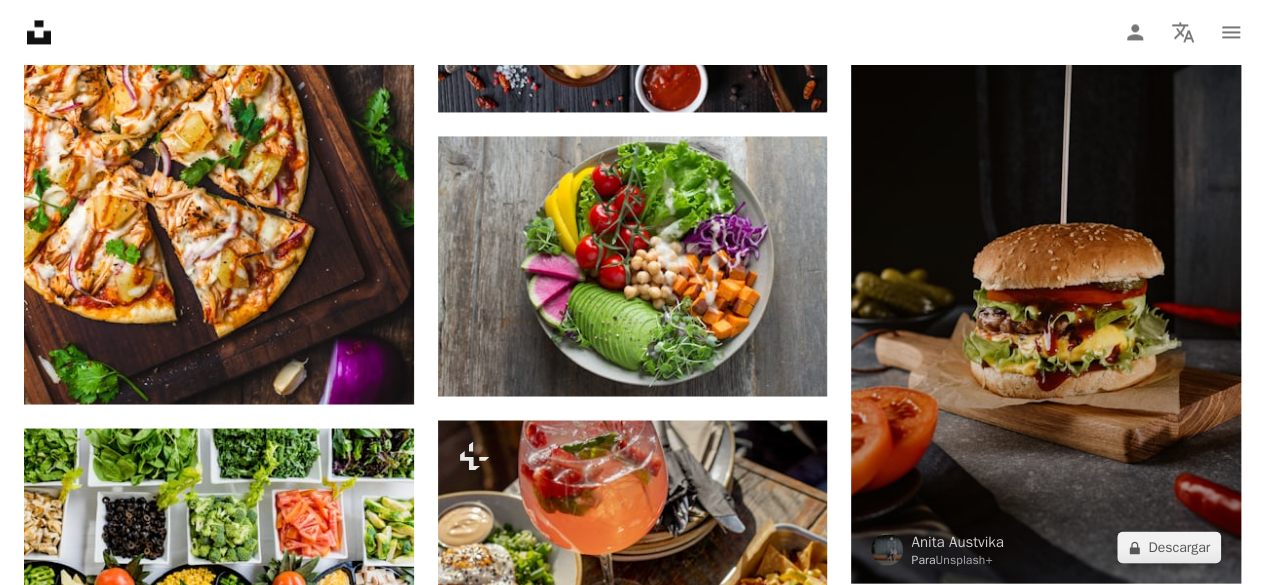 scroll, scrollTop: 1800, scrollLeft: 0, axis: vertical 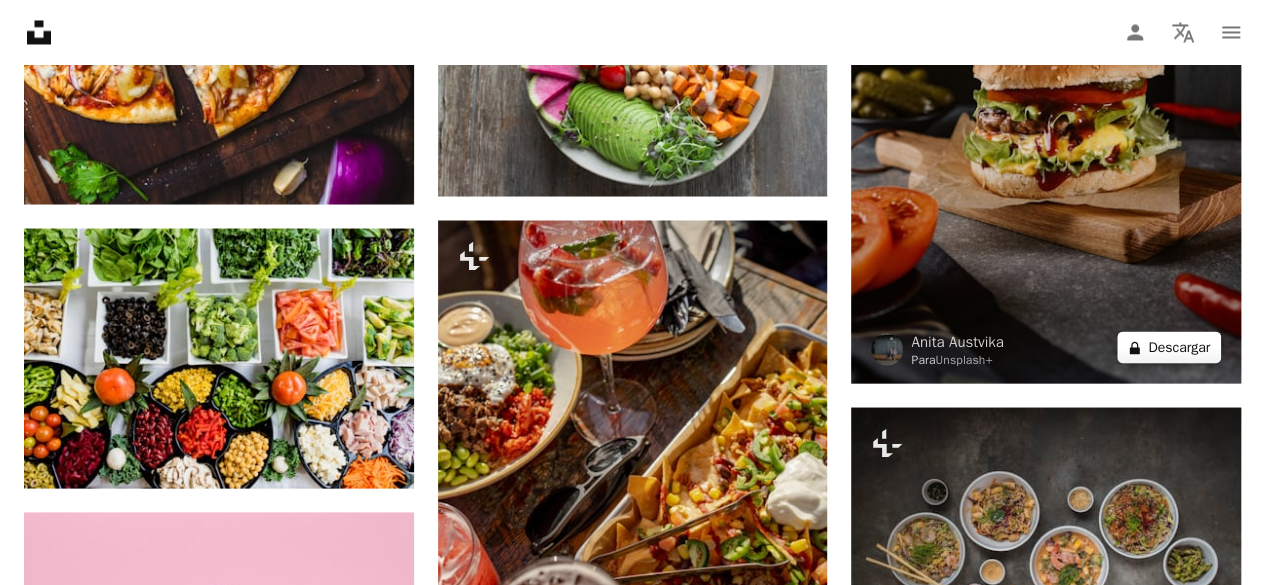 click on "A lock Descargar" at bounding box center (1169, 347) 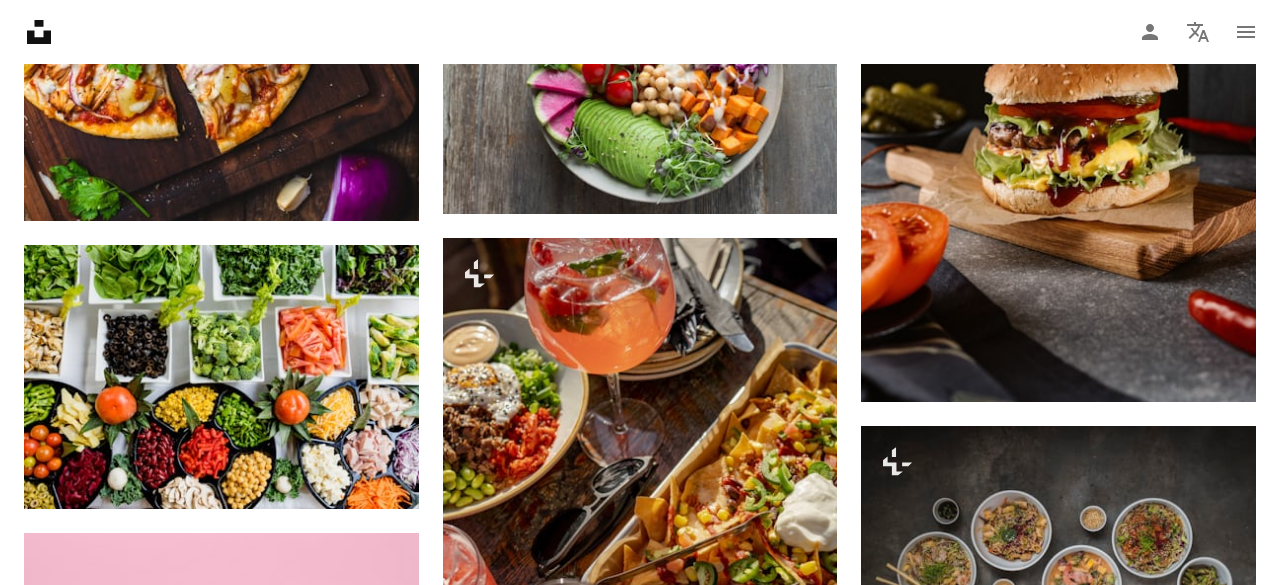 click on "An X shape Imágenes premium, listas para usar. Obtén acceso ilimitado. A plus sign Contenido solo para miembros añadido mensualmente A plus sign Descargas ilimitadas libres de derechos A plus sign Ilustraciones  Nuevo A plus sign Protecciones legales mejoradas anualmente 62 %  de descuento mensualmente 16 €   6 € EUR al mes * Obtener  Unsplash+ *Cuando se paga anualmente, se factura por adelantado  72 € Más los impuestos aplicables. Se renueva automáticamente. Cancela cuando quieras." at bounding box center [640, 3282] 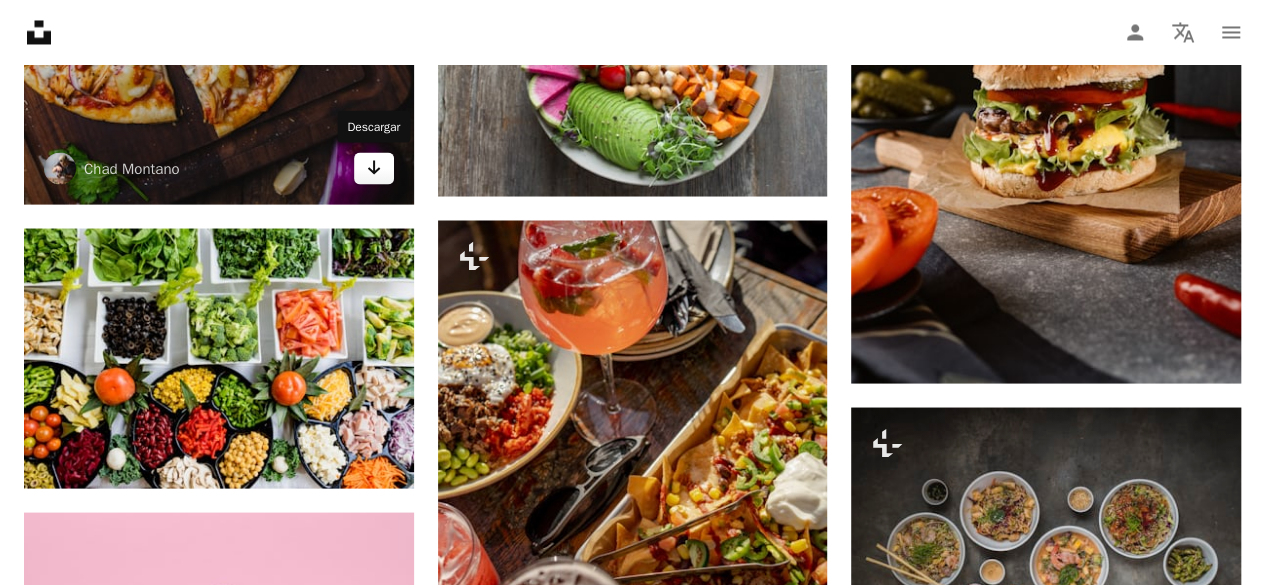 click on "Arrow pointing down" at bounding box center (374, 168) 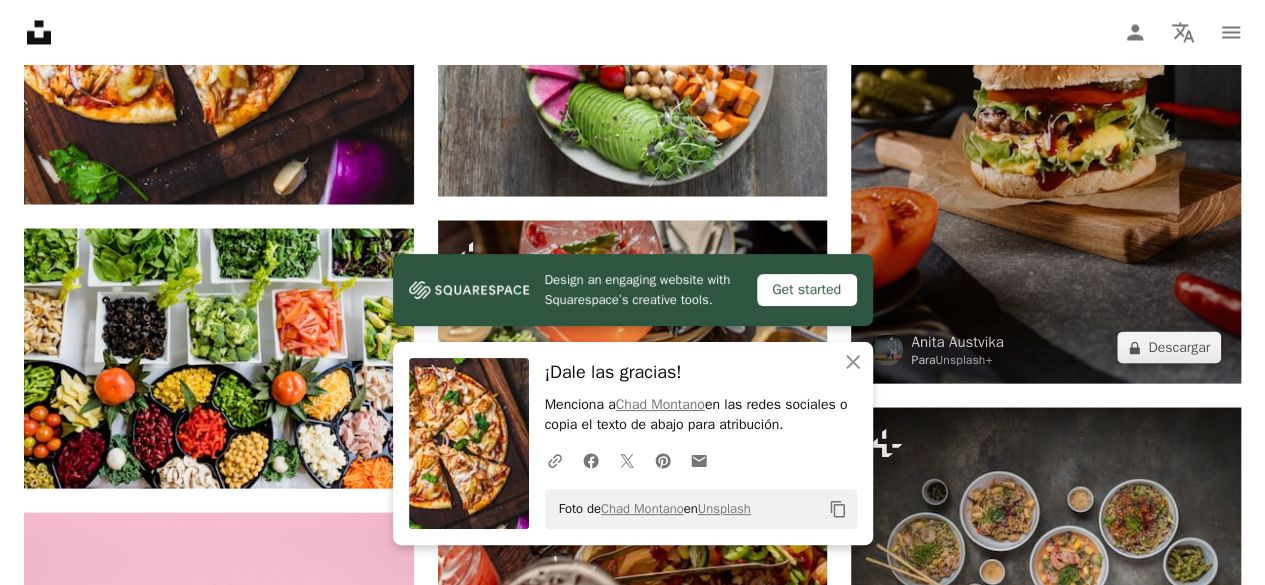 click at bounding box center [1046, 91] 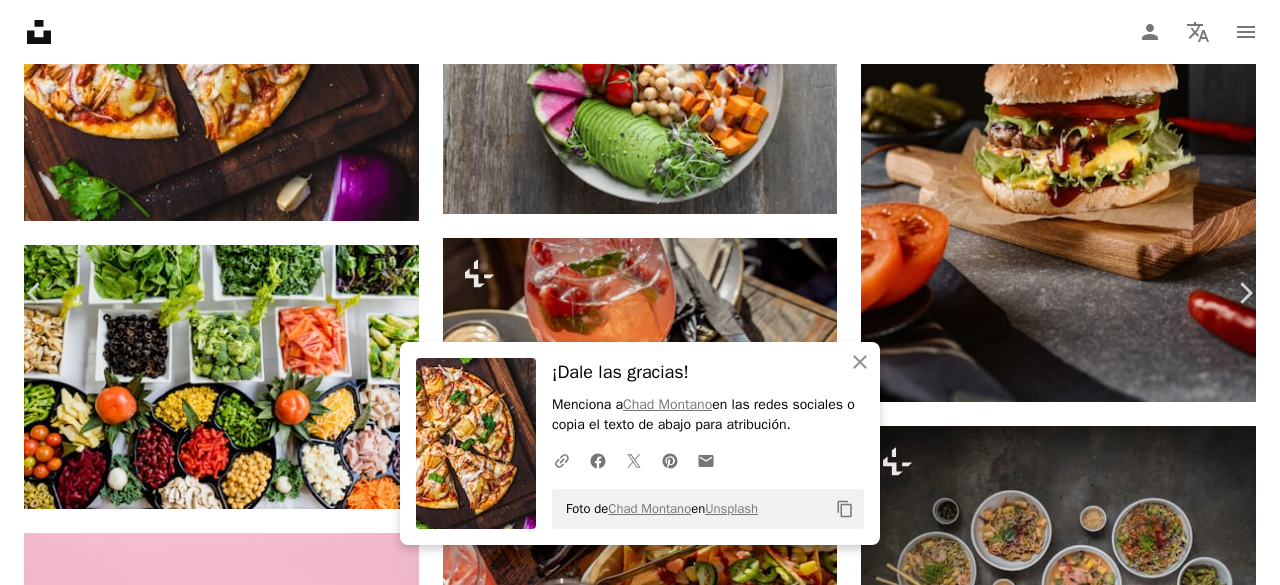 click on "An X shape Chevron left Chevron right An X shape Cerrar ¡Dale las gracias! Menciona a  Chad Montano  en las redes sociales o copia el texto de abajo para atribución. A URL sharing icon (chains) Facebook icon X (formerly Twitter) icon Pinterest icon An envelope Foto de  Chad Montano  en  Unsplash
Copy content Anita Austvika Para  Unsplash+ A heart A plus sign A lock Descargar Zoom in A forward-right arrow Compartir More Actions Calendar outlined Publicado el  1 de febrero de 2023 Safety Con la  Licencia Unsplash+ víveres hamburguesa Comida y bebida hamburguesa ají cocina Hamburguesa aplastante hamburguesa con queso comida rica hamburguesa de ternera Buena comida queso derretido brocheta Apilados tomate en rodajas Imágenes de dominio público De esta serie Plus sign for Unsplash+ Imágenes relacionadas Plus sign for Unsplash+ A heart A plus sign Anita Austvika Para  Unsplash+ A lock Descargar Plus sign for Unsplash+ A heart A plus sign Monika Grabkowska Para  Unsplash+ A lock Descargar A heart" at bounding box center (640, 3282) 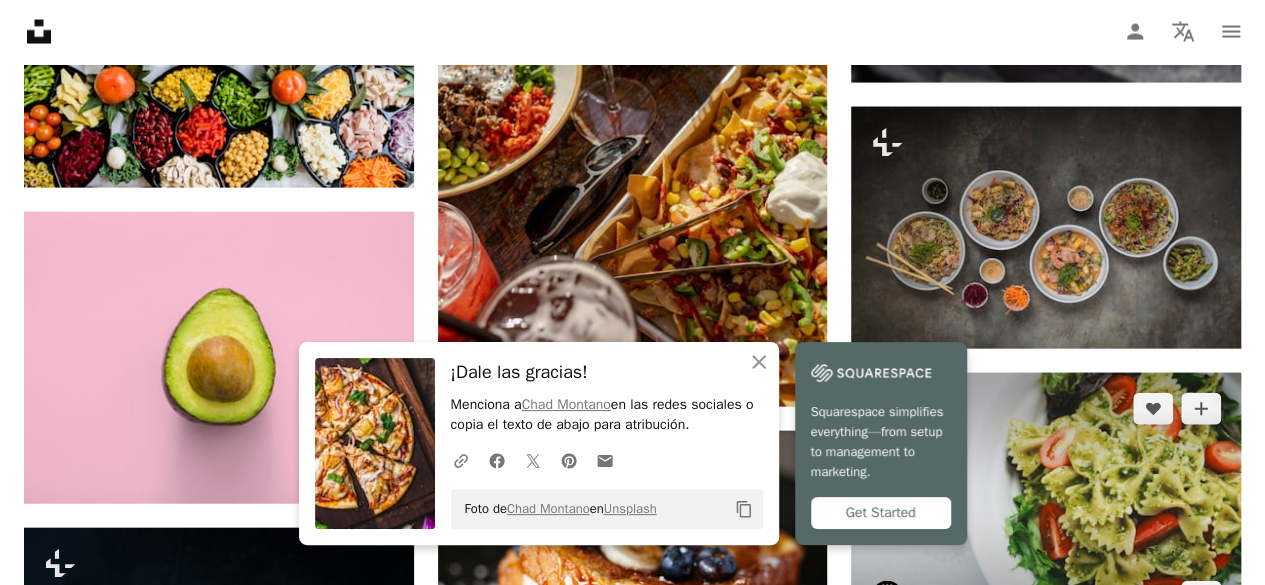 scroll, scrollTop: 2300, scrollLeft: 0, axis: vertical 